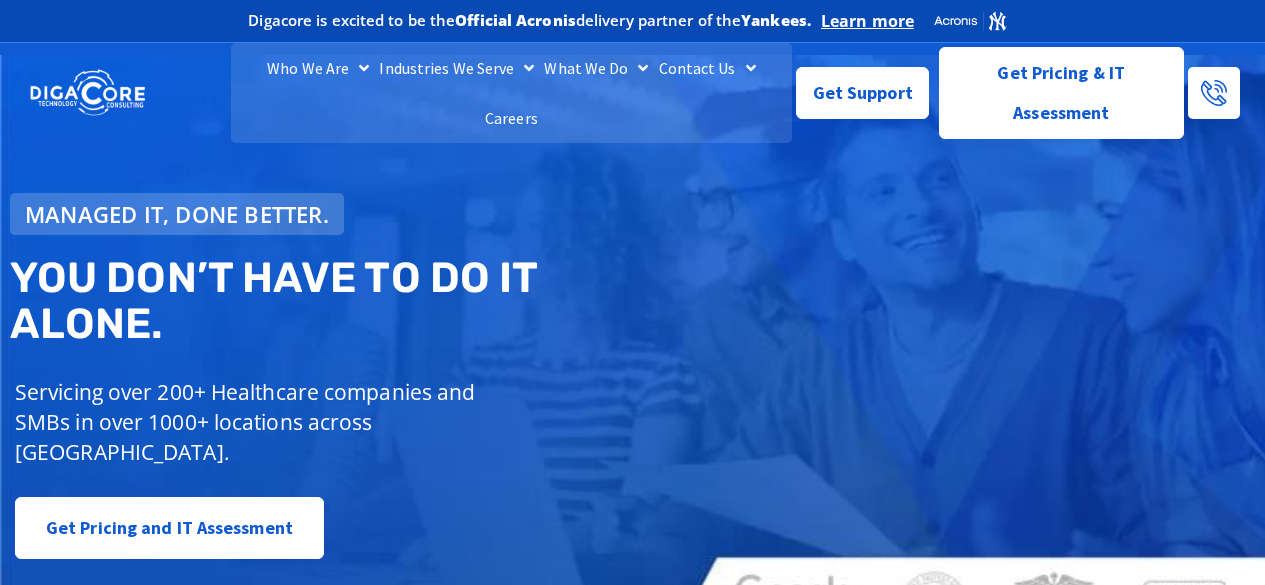 scroll, scrollTop: 0, scrollLeft: 0, axis: both 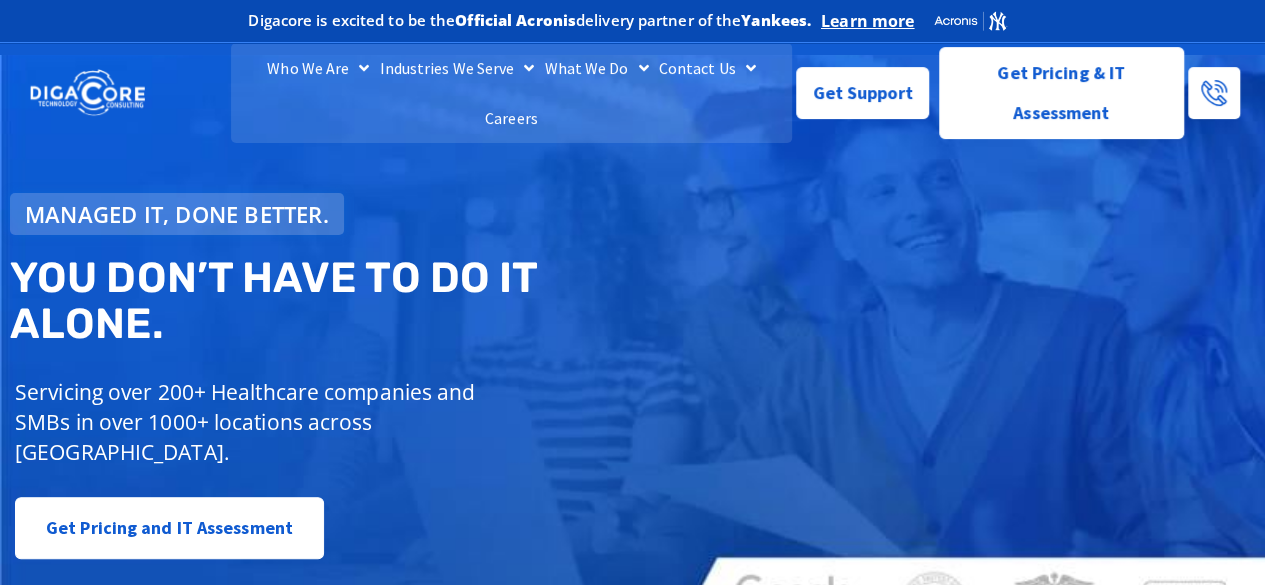 click at bounding box center (87, 93) 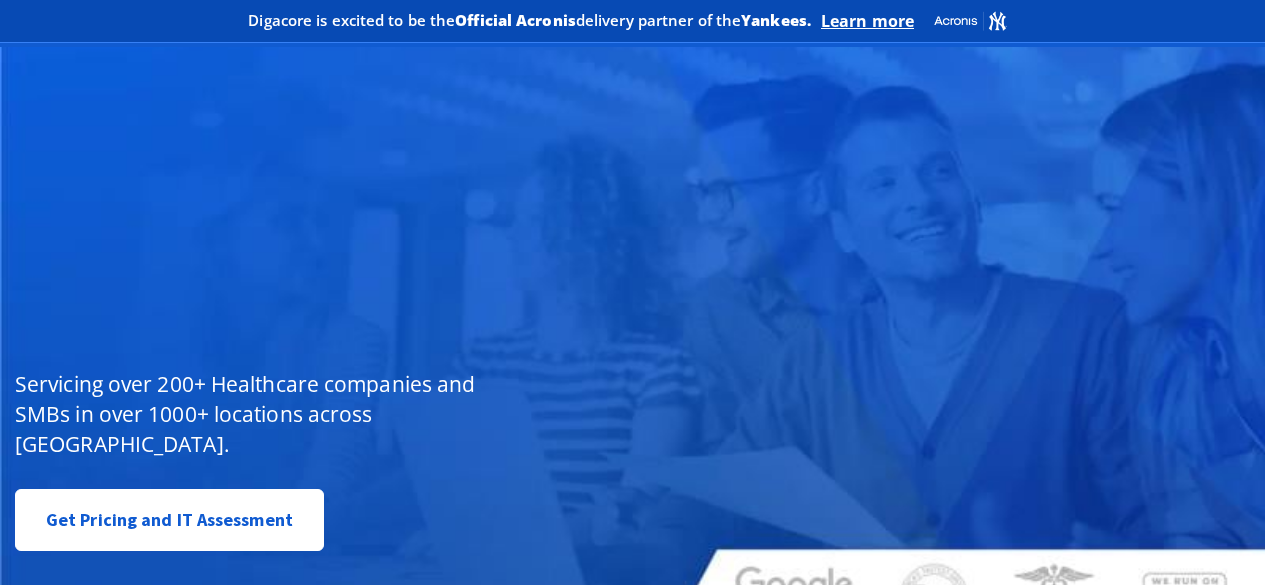 scroll, scrollTop: 0, scrollLeft: 0, axis: both 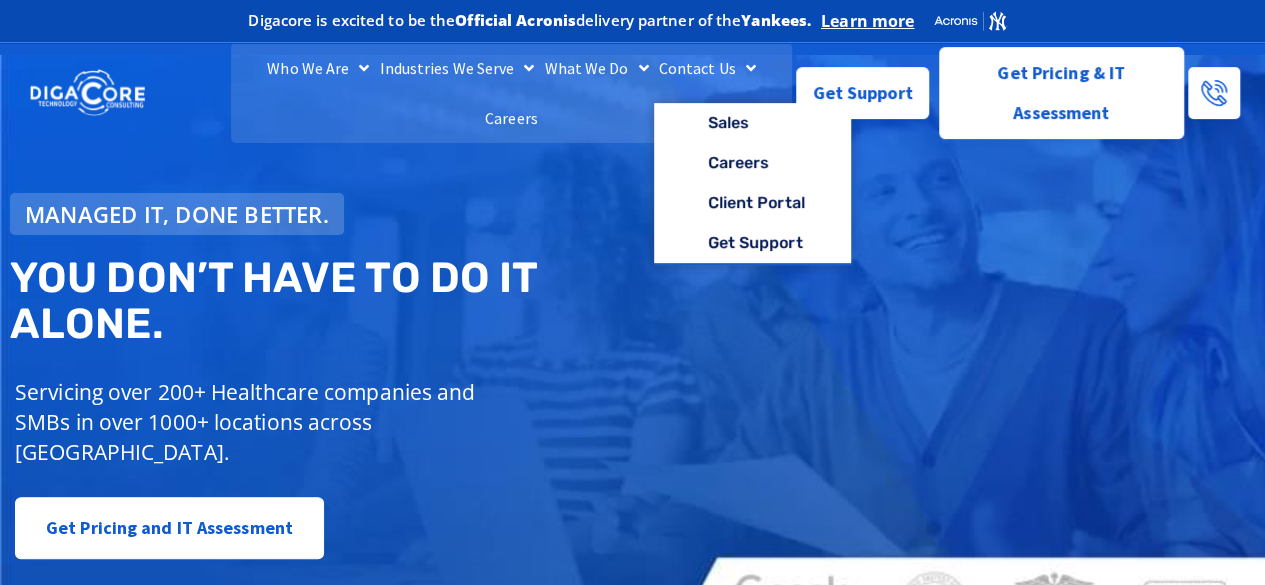click on "Contact Us" 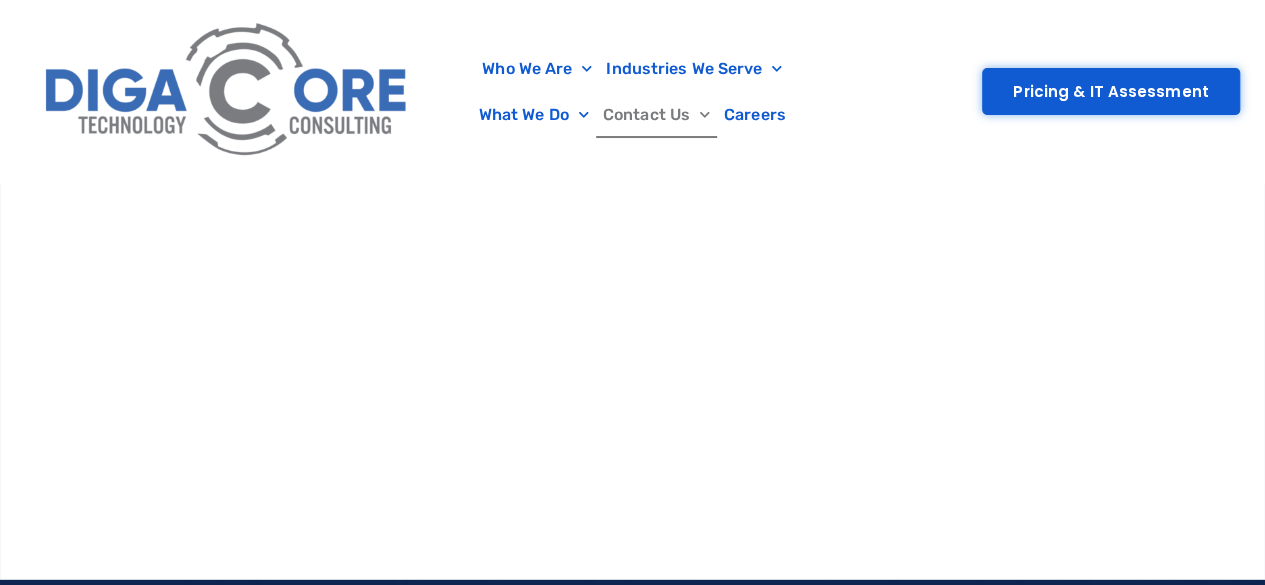 scroll, scrollTop: 2000, scrollLeft: 0, axis: vertical 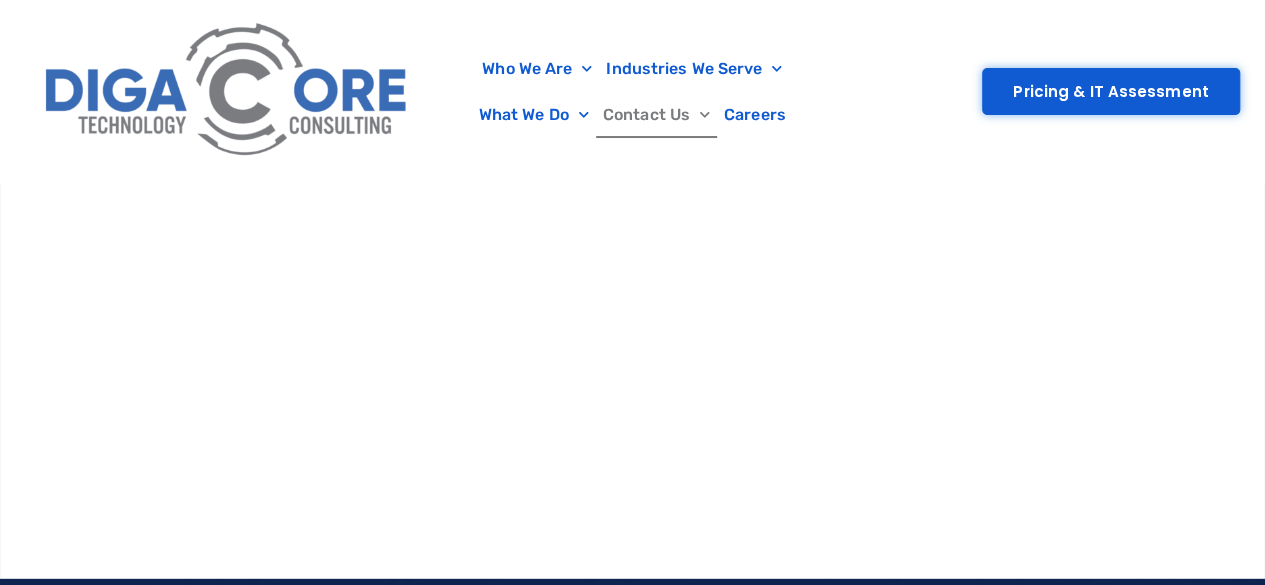 click on "Contact Us" 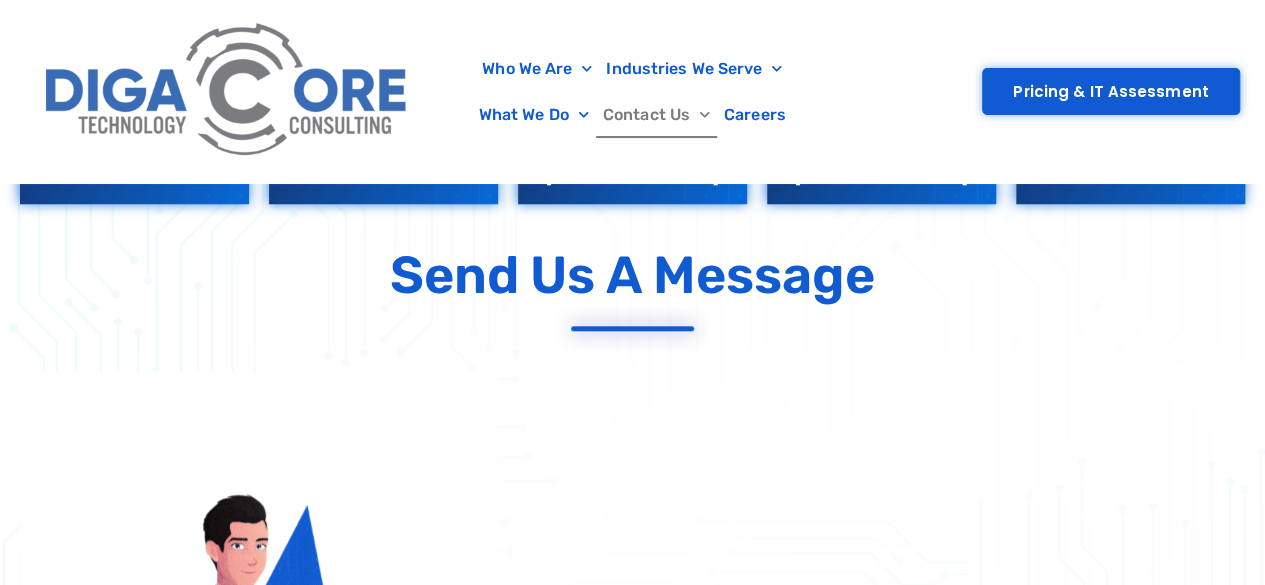 scroll, scrollTop: 500, scrollLeft: 0, axis: vertical 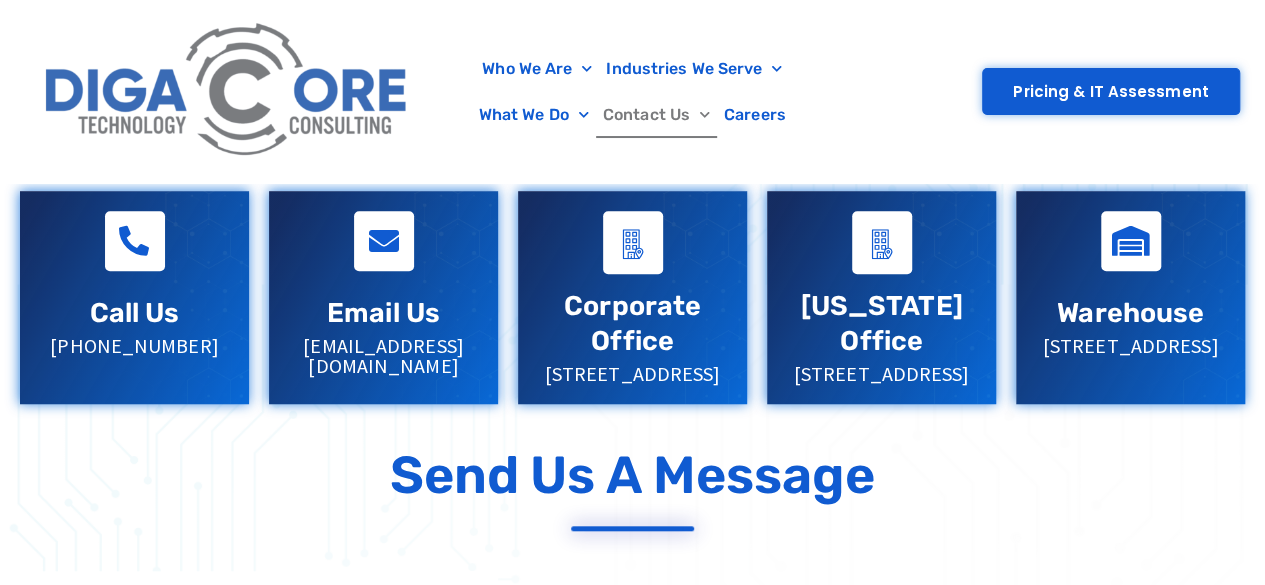 click on "Send Us a Message" at bounding box center (633, 475) 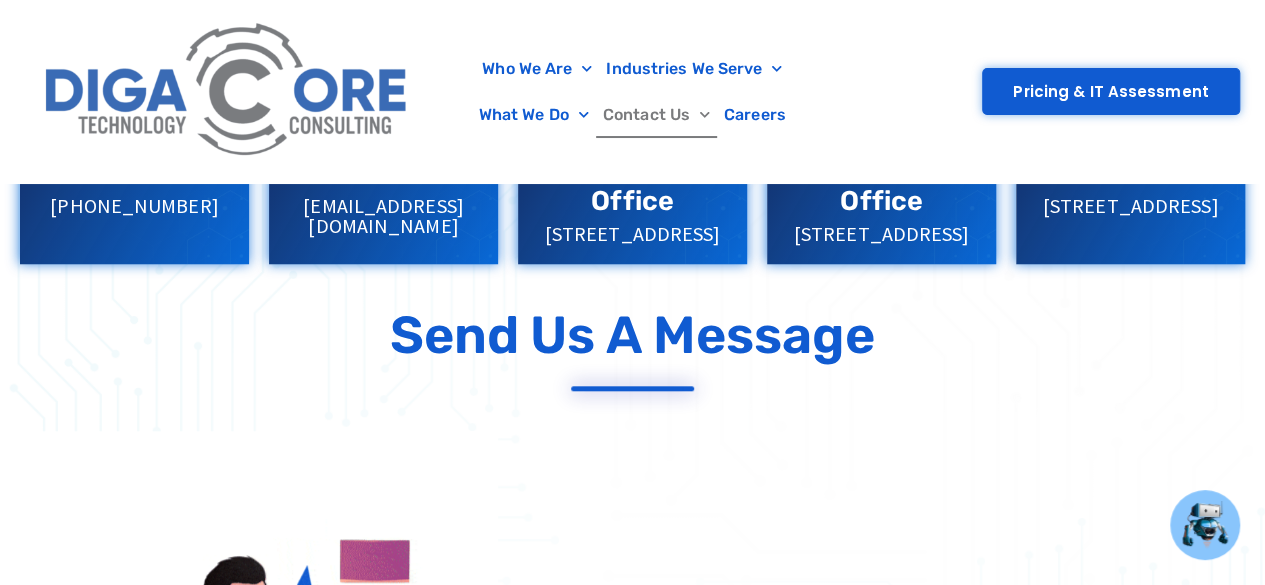 scroll, scrollTop: 700, scrollLeft: 0, axis: vertical 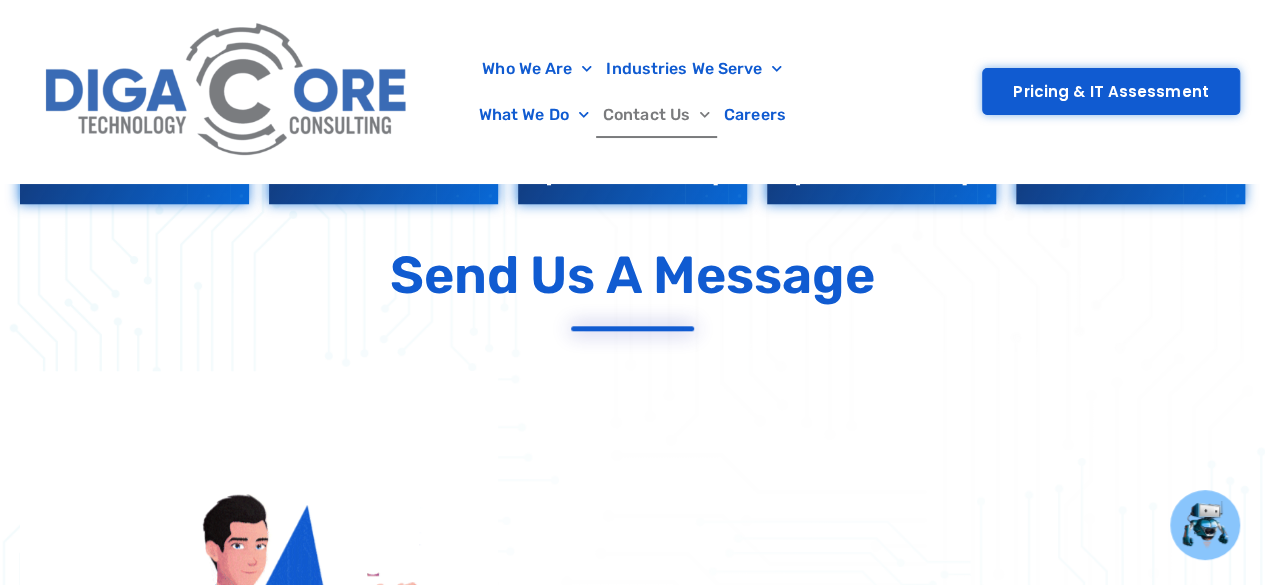 click on "Send Us a Message" at bounding box center [632, 275] 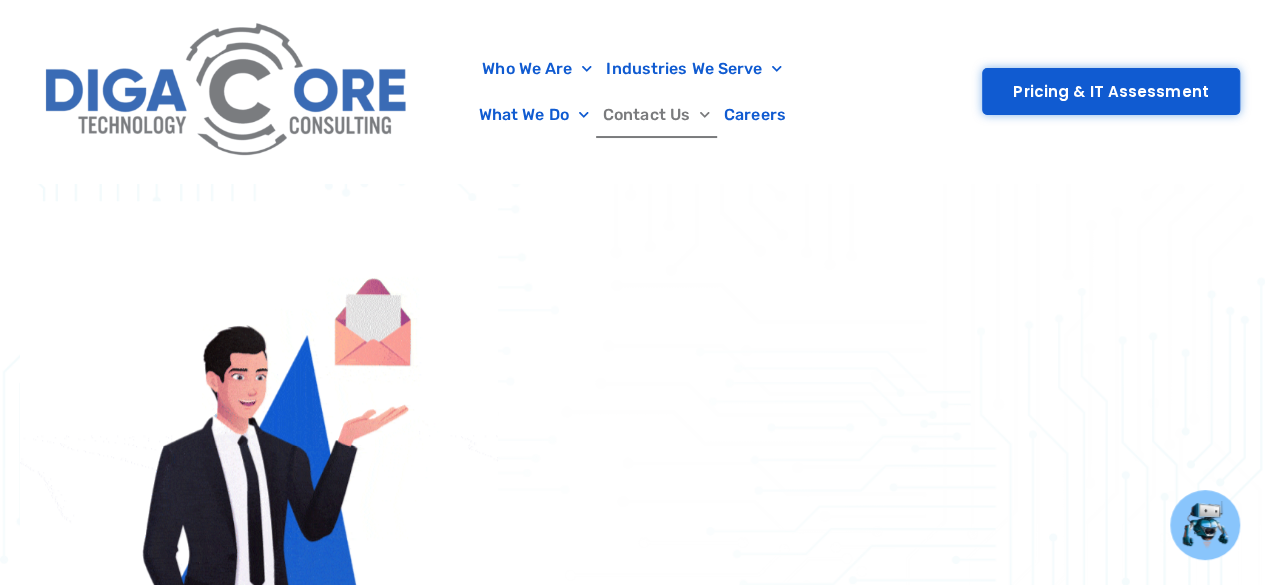 scroll, scrollTop: 1000, scrollLeft: 0, axis: vertical 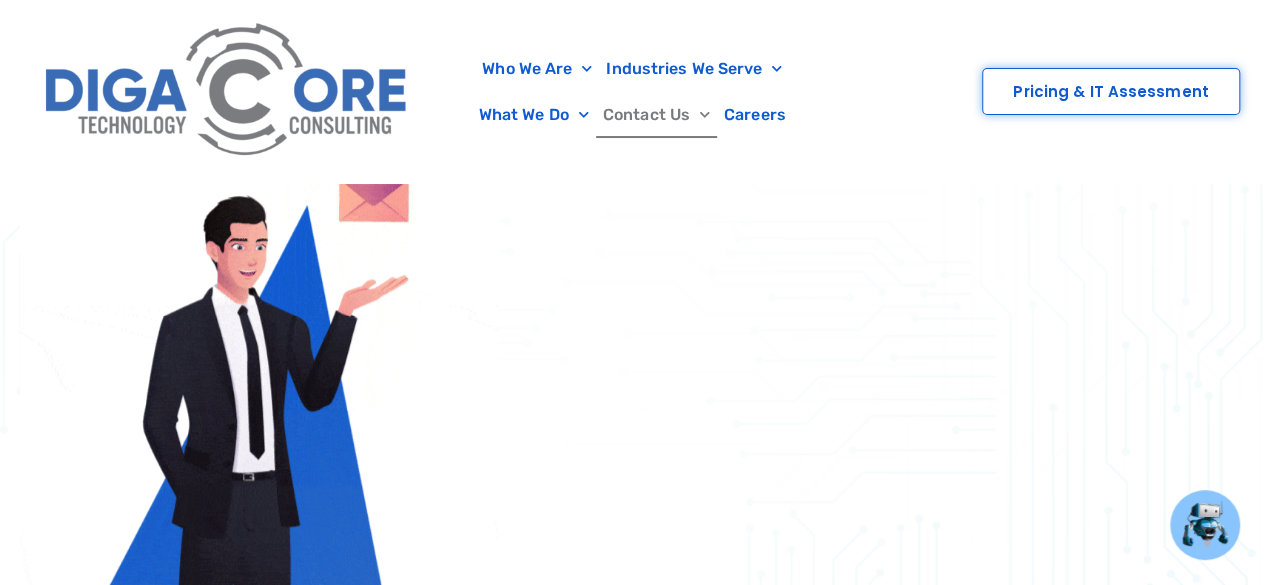 click on "Pricing & IT Assessment" at bounding box center [1110, 91] 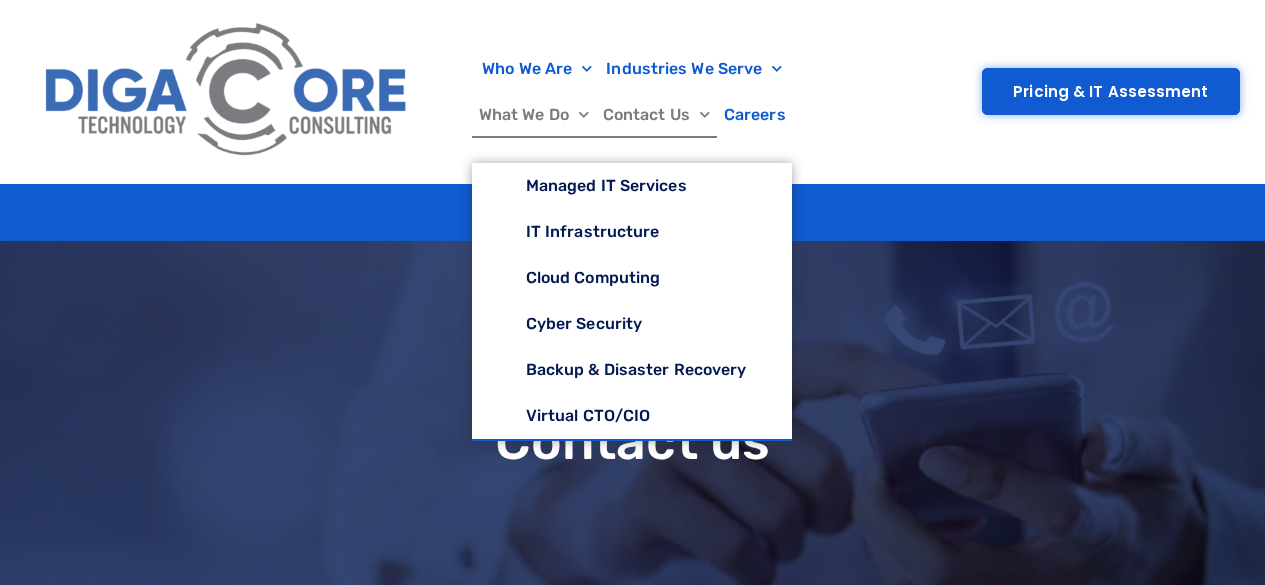 click on "Contact Us" 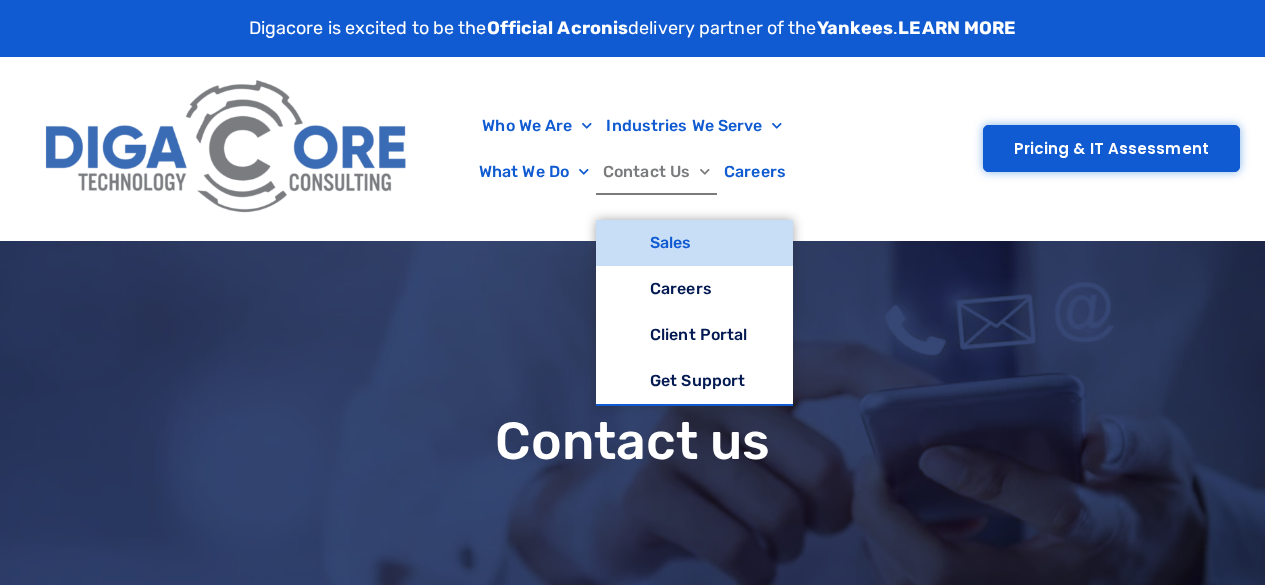 scroll, scrollTop: 0, scrollLeft: 0, axis: both 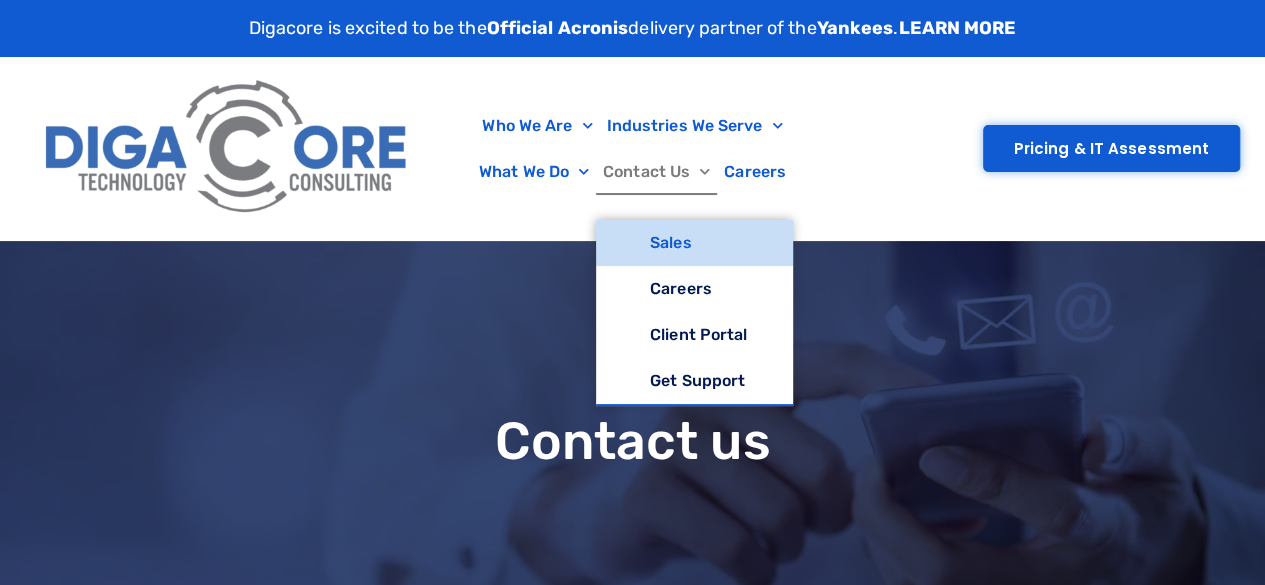 click 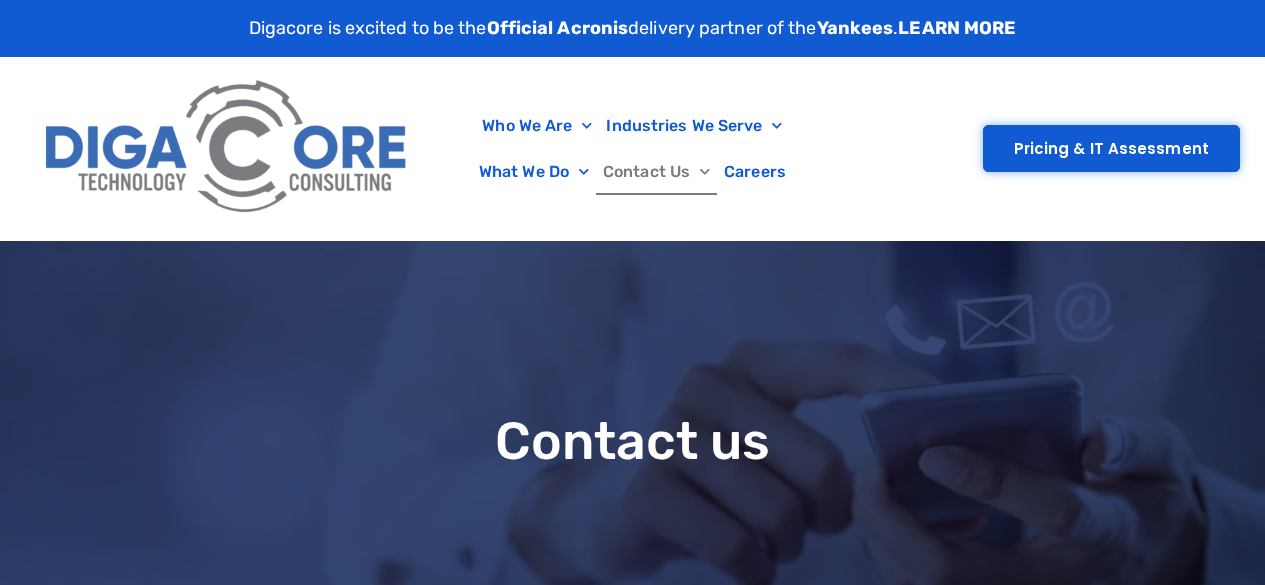 scroll, scrollTop: 0, scrollLeft: 0, axis: both 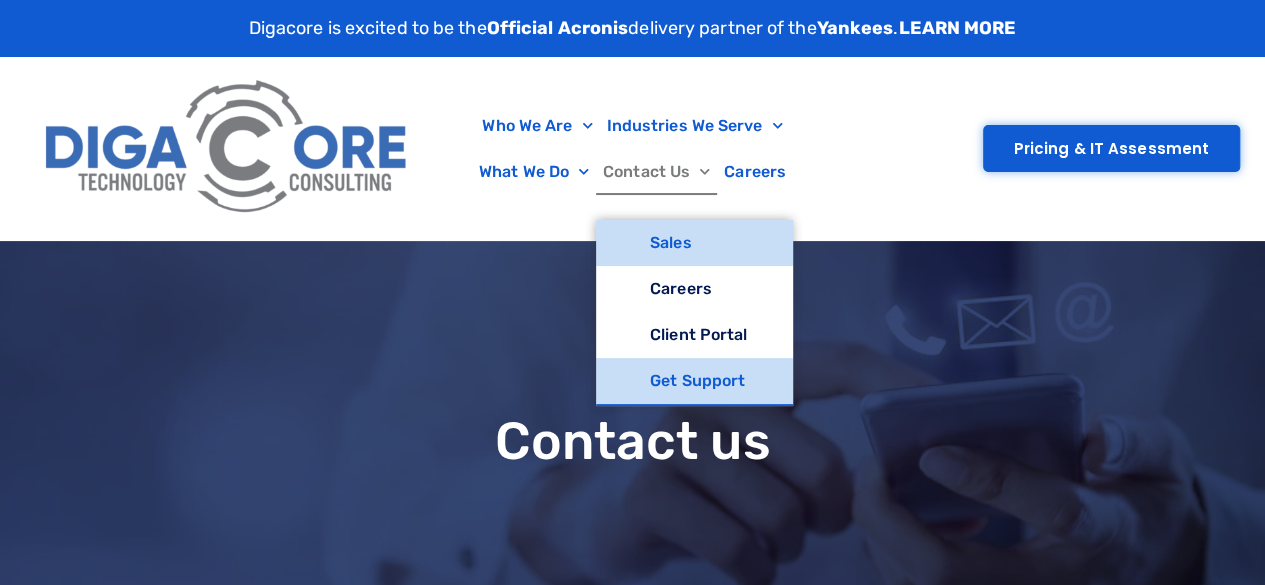 click on "Get Support" 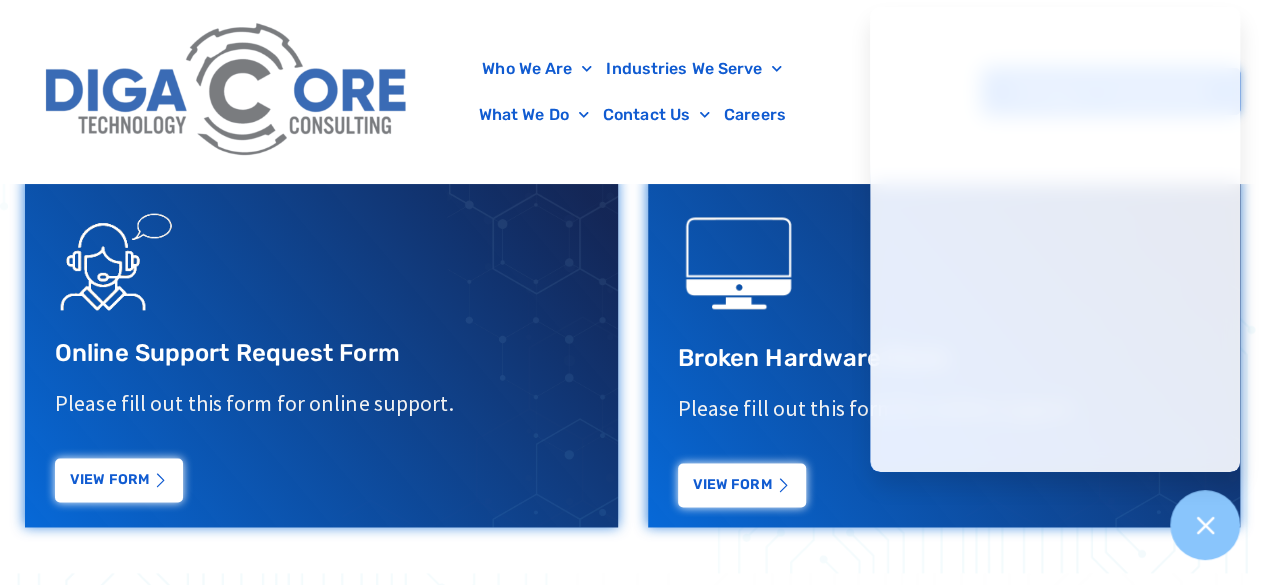 scroll, scrollTop: 1200, scrollLeft: 0, axis: vertical 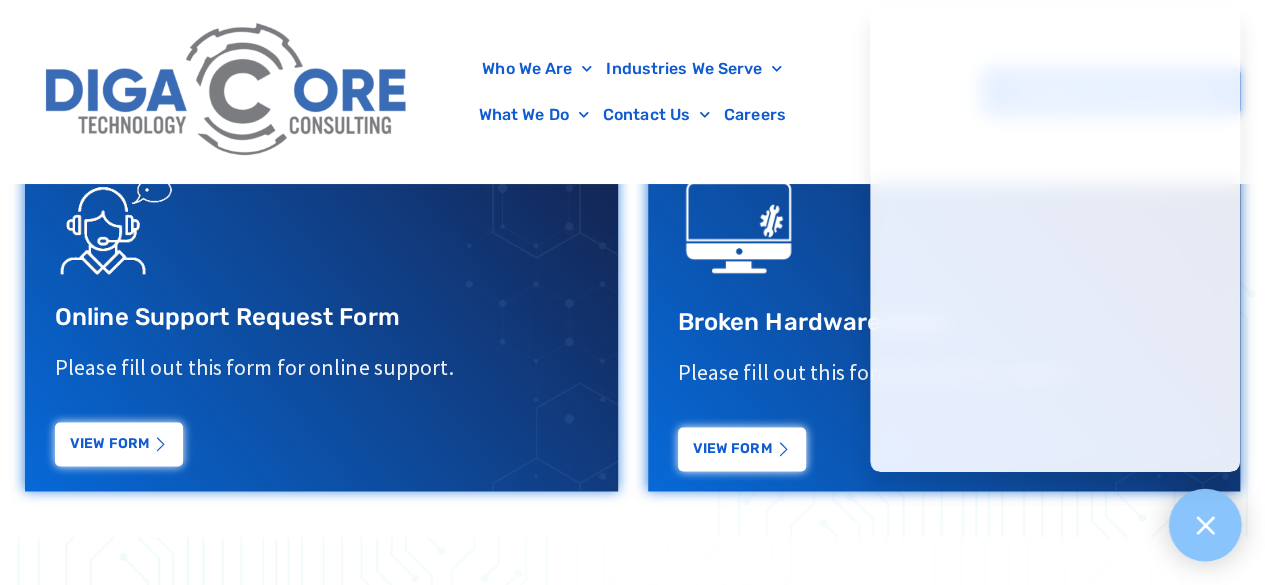 click 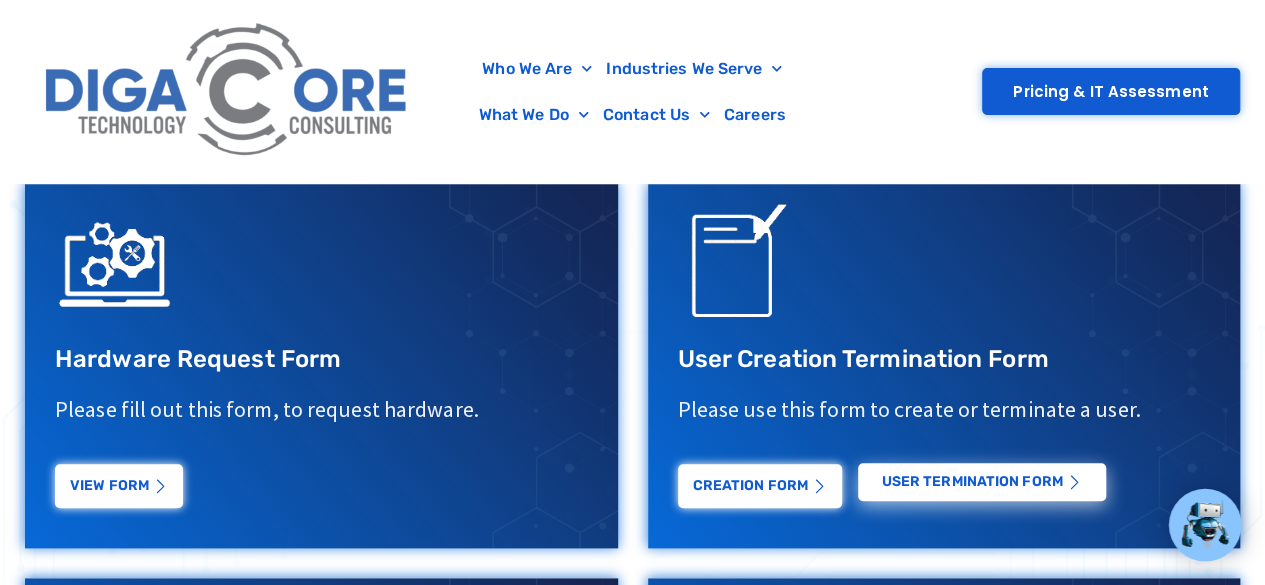 scroll, scrollTop: 709, scrollLeft: 0, axis: vertical 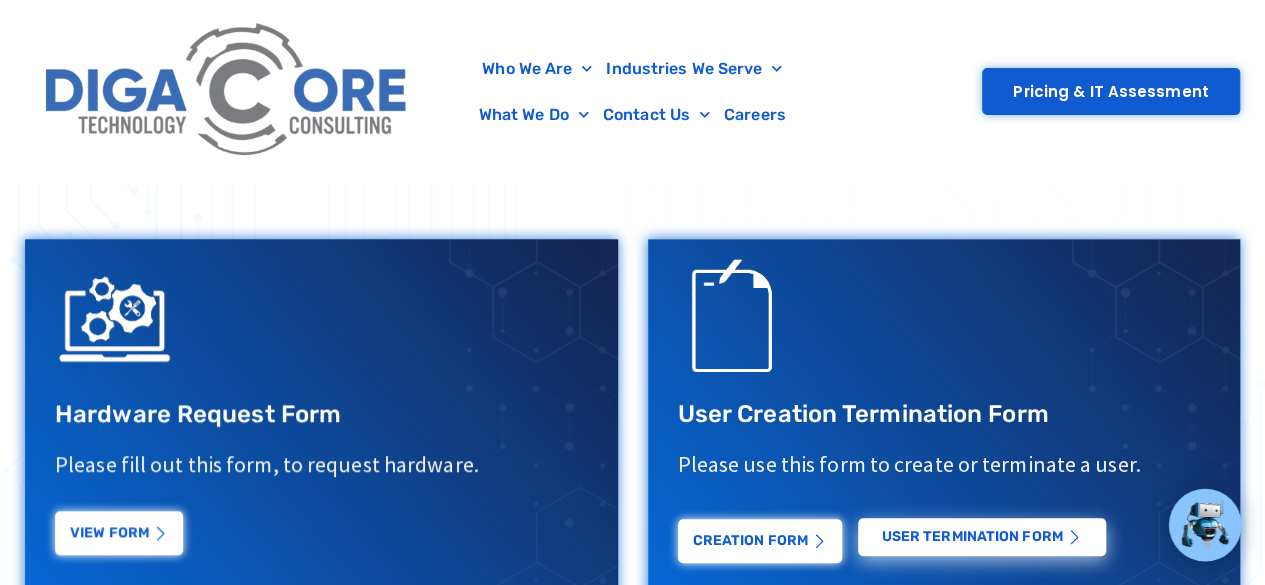 click on "View Form" at bounding box center (119, 536) 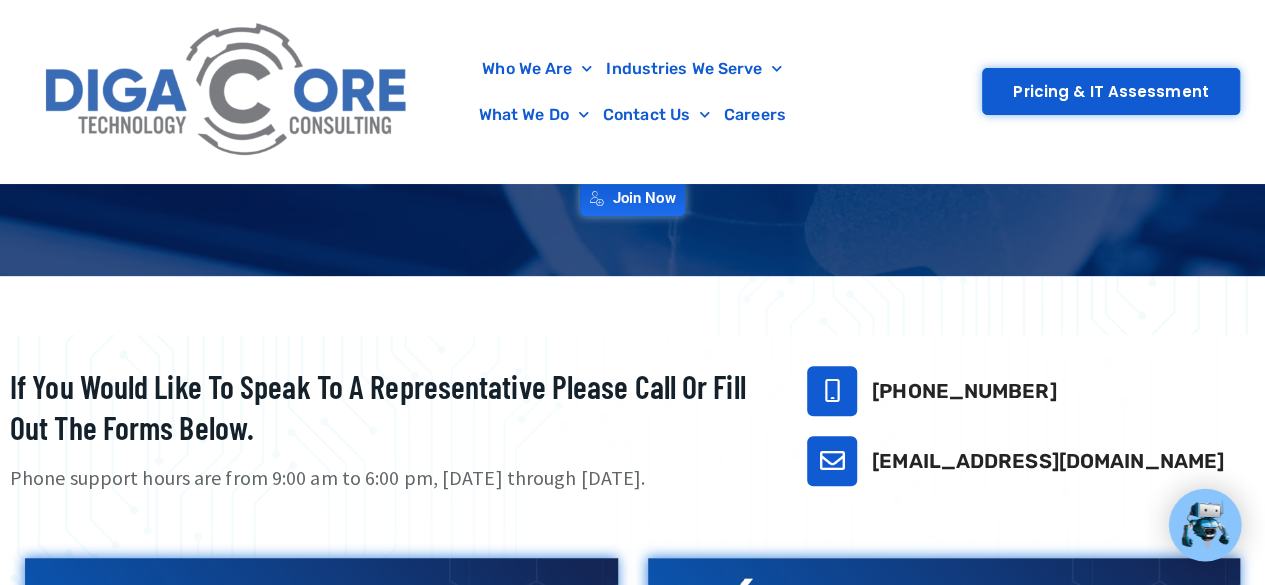 scroll, scrollTop: 309, scrollLeft: 0, axis: vertical 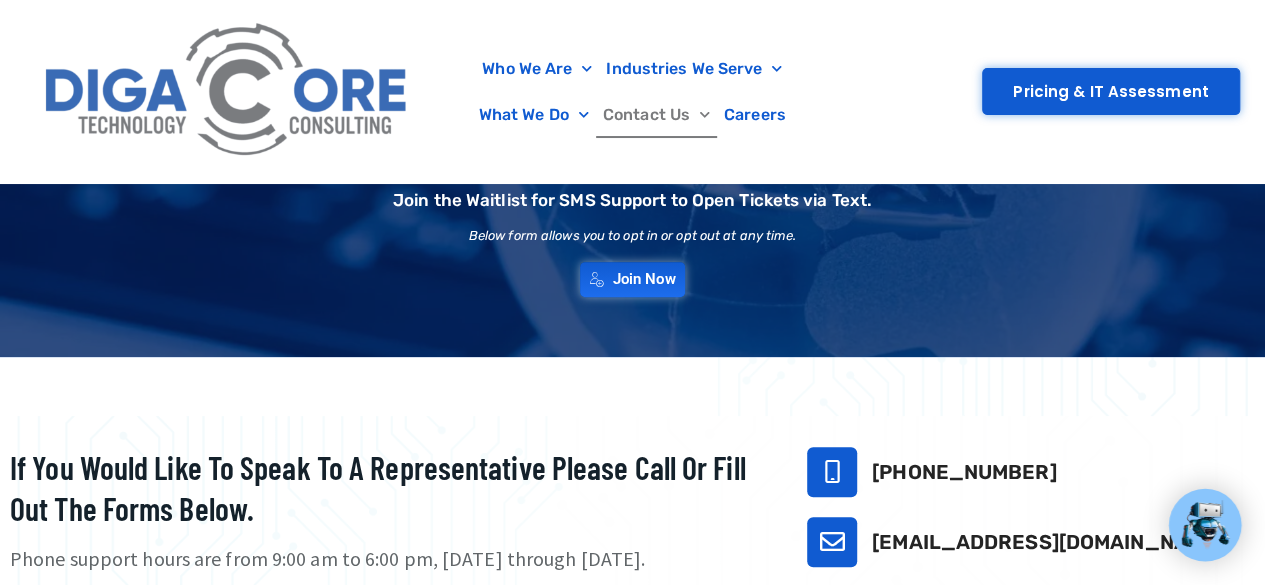 click on "Contact Us" 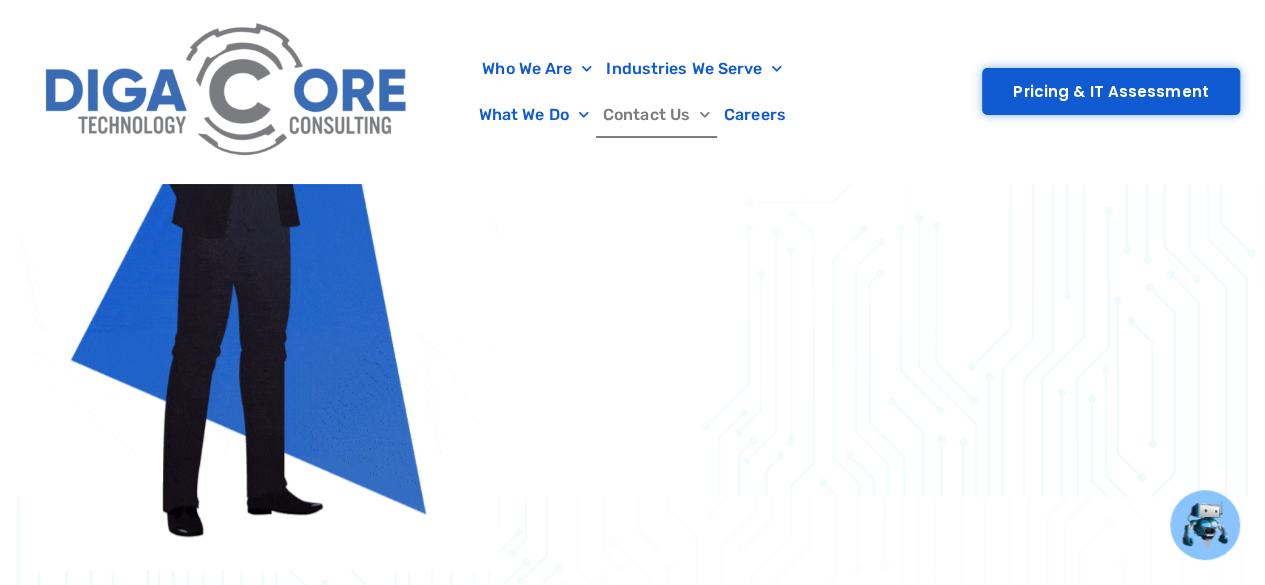 scroll, scrollTop: 1200, scrollLeft: 0, axis: vertical 